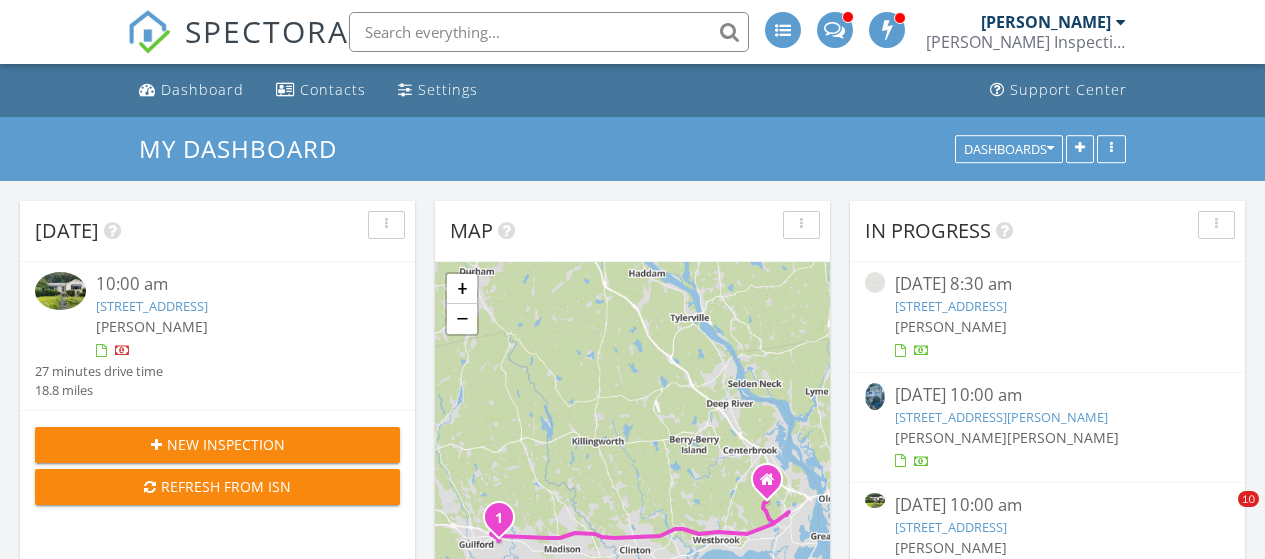 scroll, scrollTop: 0, scrollLeft: 0, axis: both 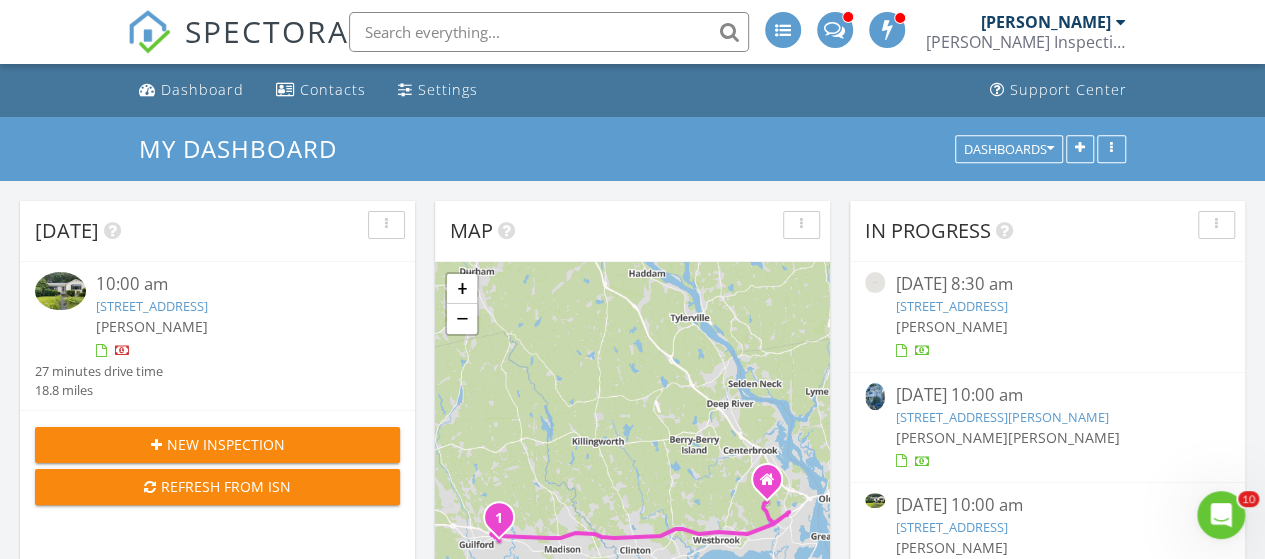 click on "[STREET_ADDRESS][PERSON_NAME]" at bounding box center [1001, 417] 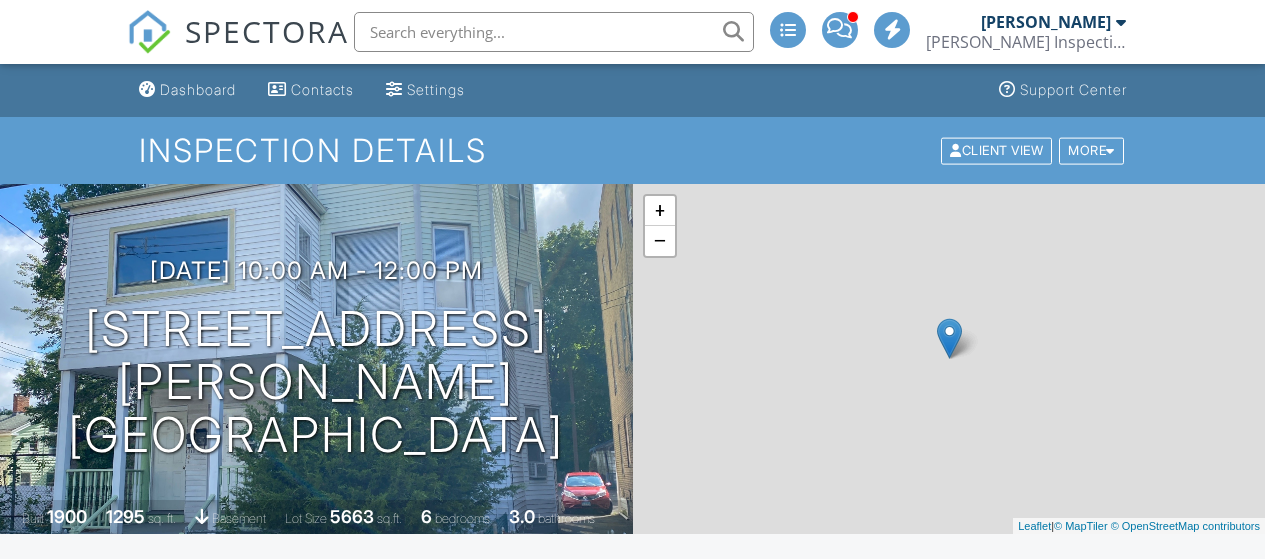 scroll, scrollTop: 0, scrollLeft: 0, axis: both 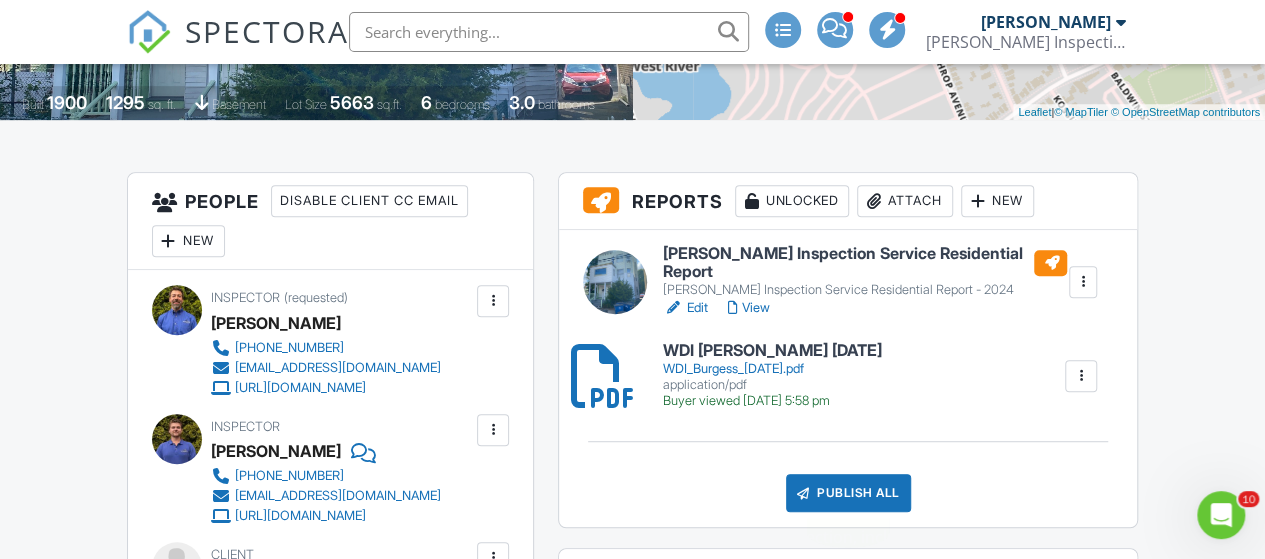 click on "Publish All" at bounding box center (848, 493) 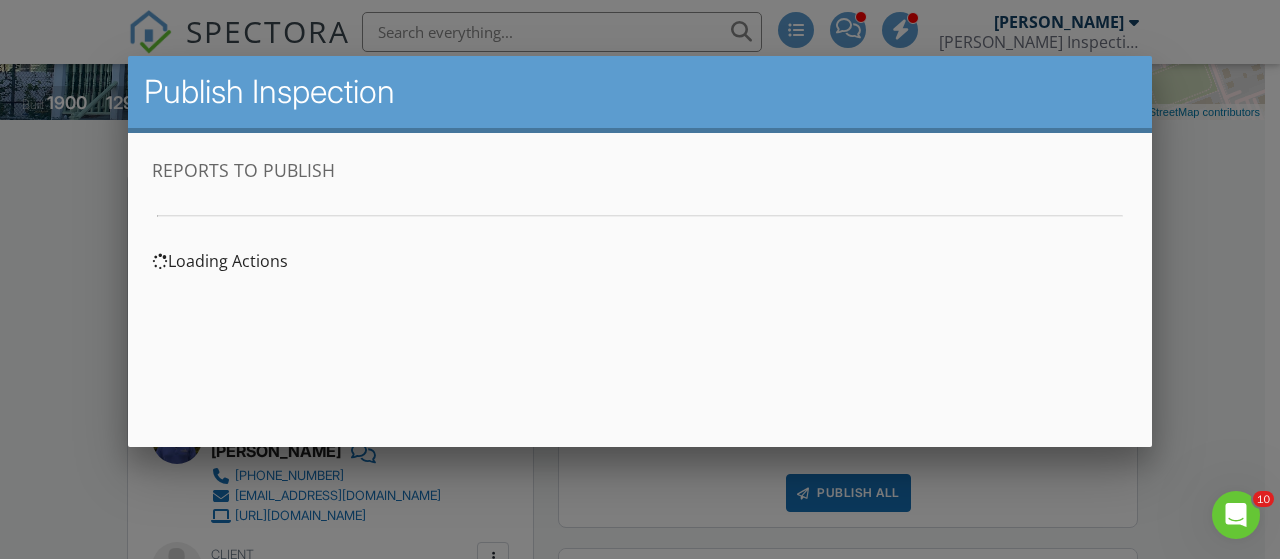 scroll, scrollTop: 0, scrollLeft: 0, axis: both 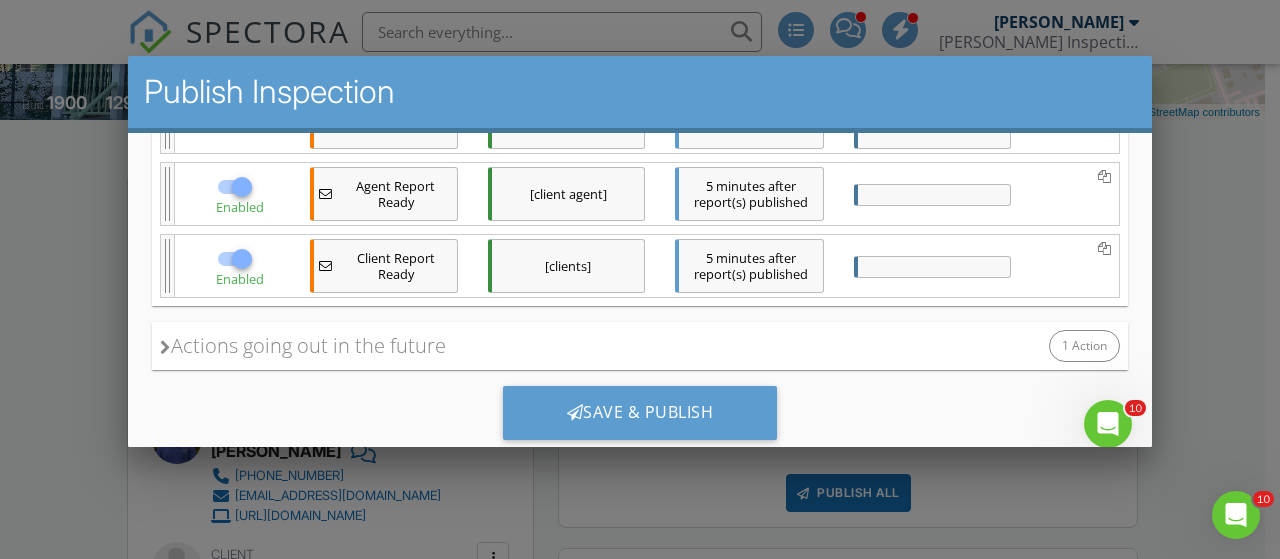 drag, startPoint x: 1125, startPoint y: 239, endPoint x: 1291, endPoint y: 531, distance: 335.88687 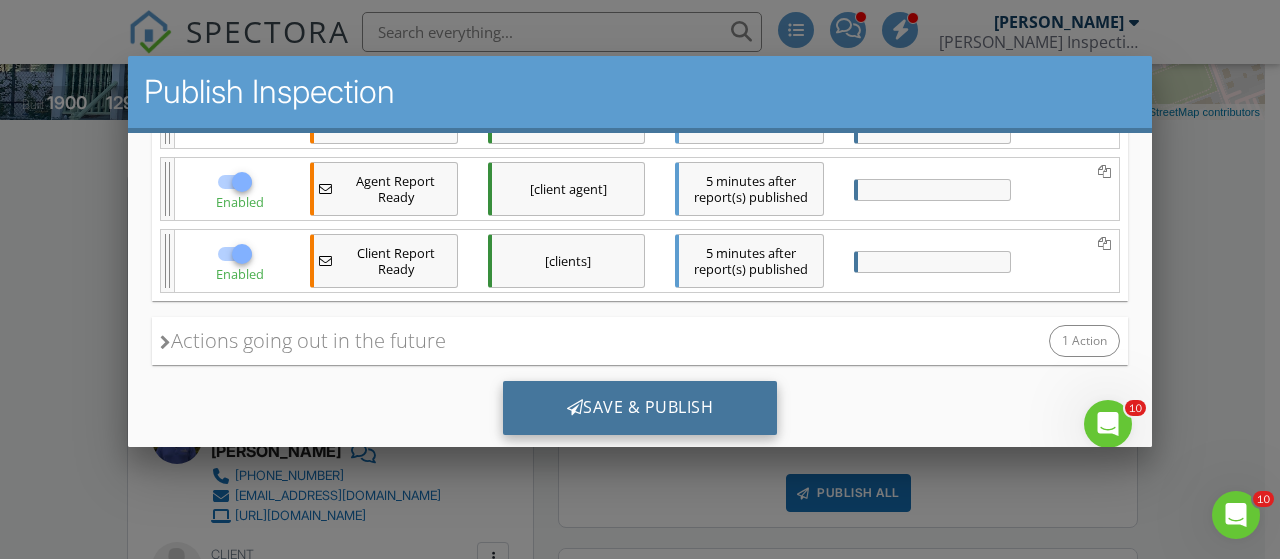 click on "Save & Publish" at bounding box center [640, 407] 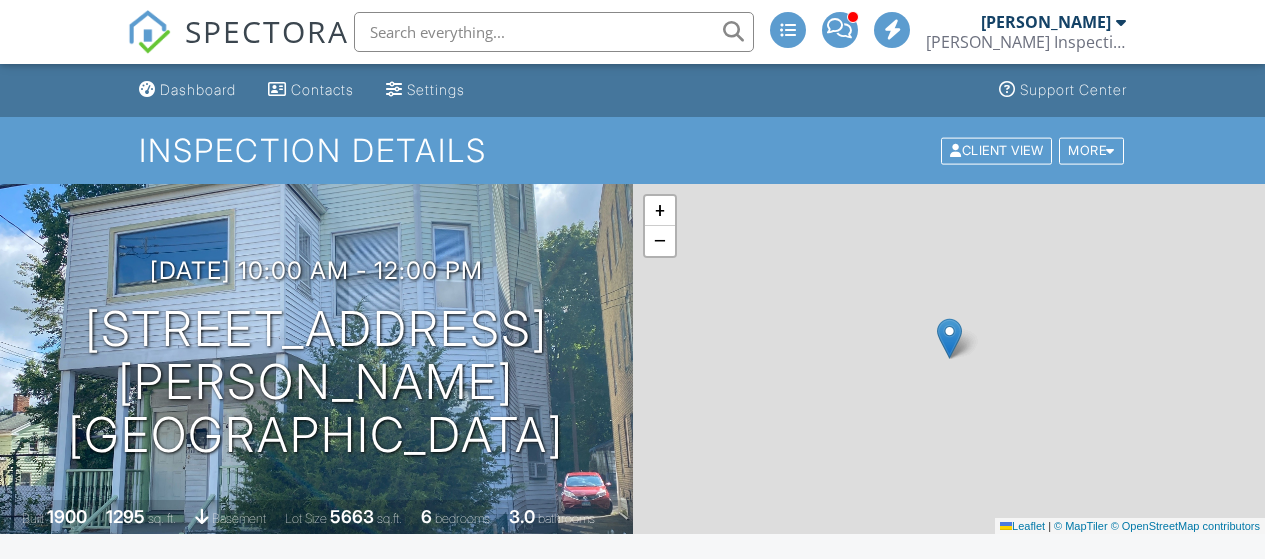 scroll, scrollTop: 0, scrollLeft: 0, axis: both 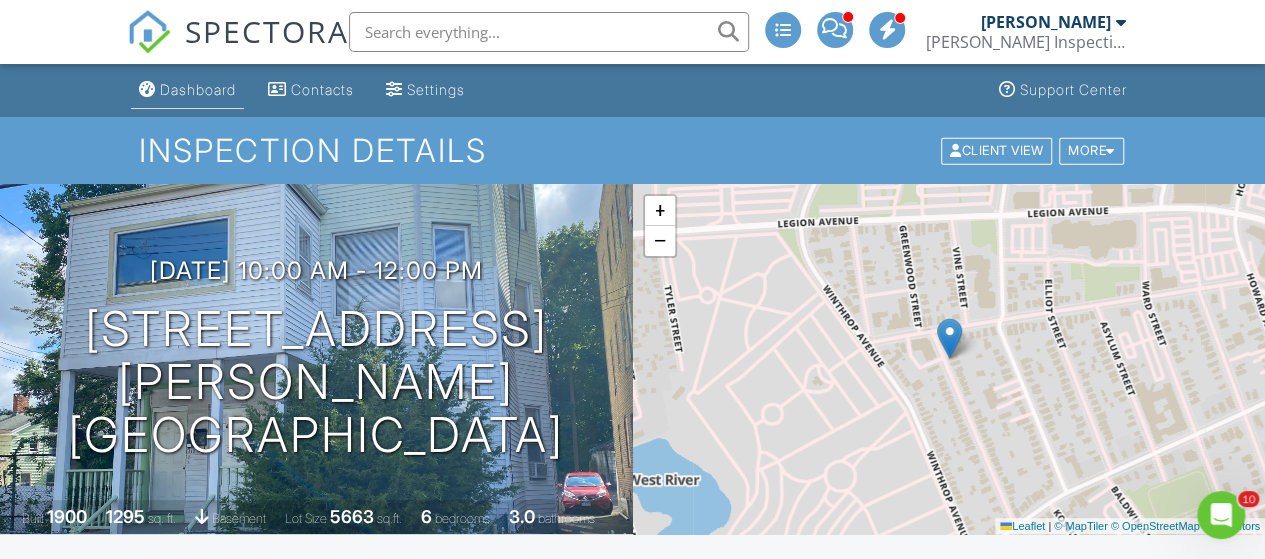 click on "Dashboard" at bounding box center [198, 89] 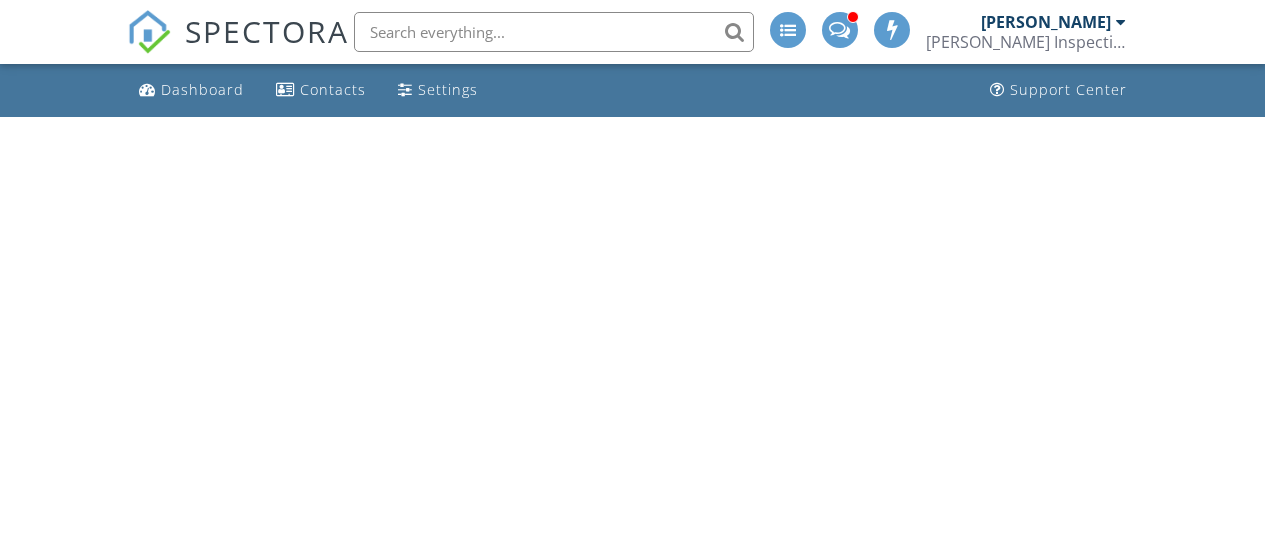 scroll, scrollTop: 0, scrollLeft: 0, axis: both 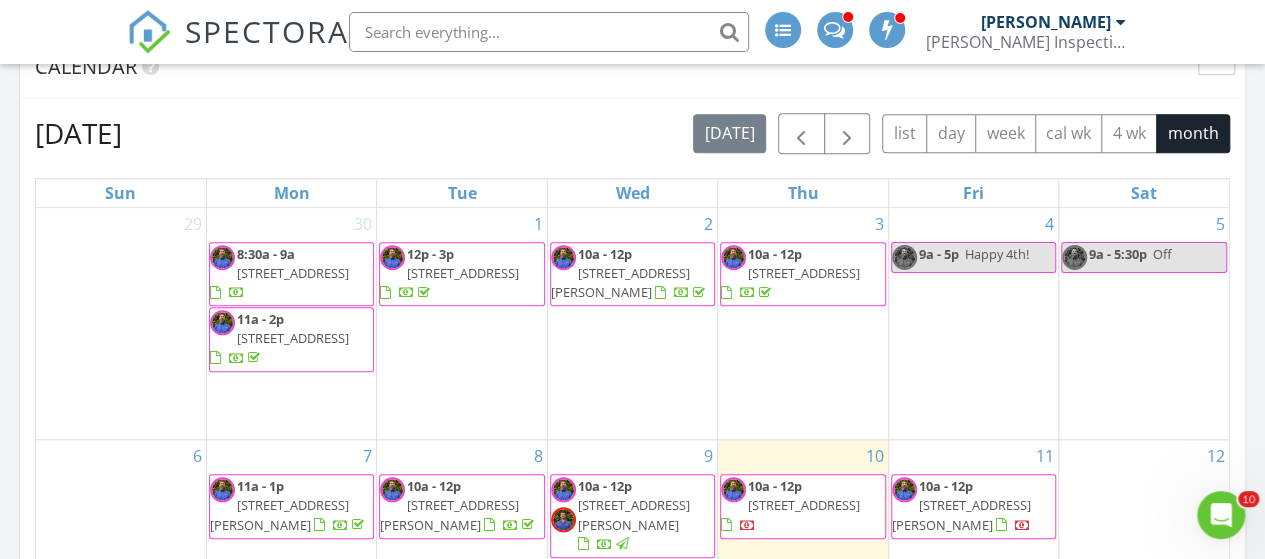 click on "93 Christopher Ln, Guilford 06437" at bounding box center [961, 514] 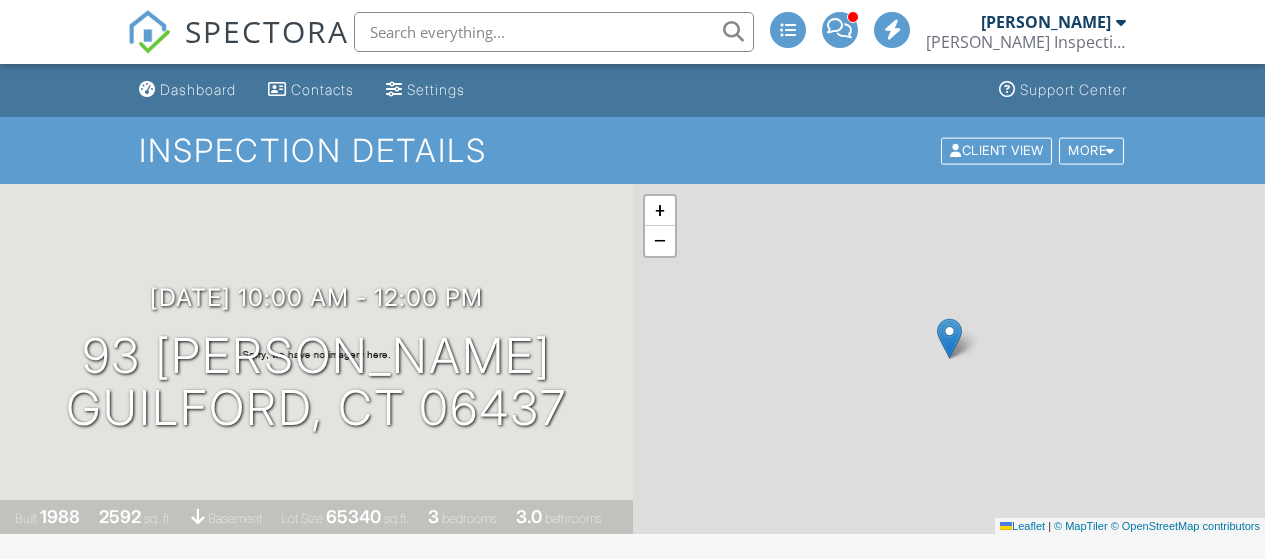 scroll, scrollTop: 0, scrollLeft: 0, axis: both 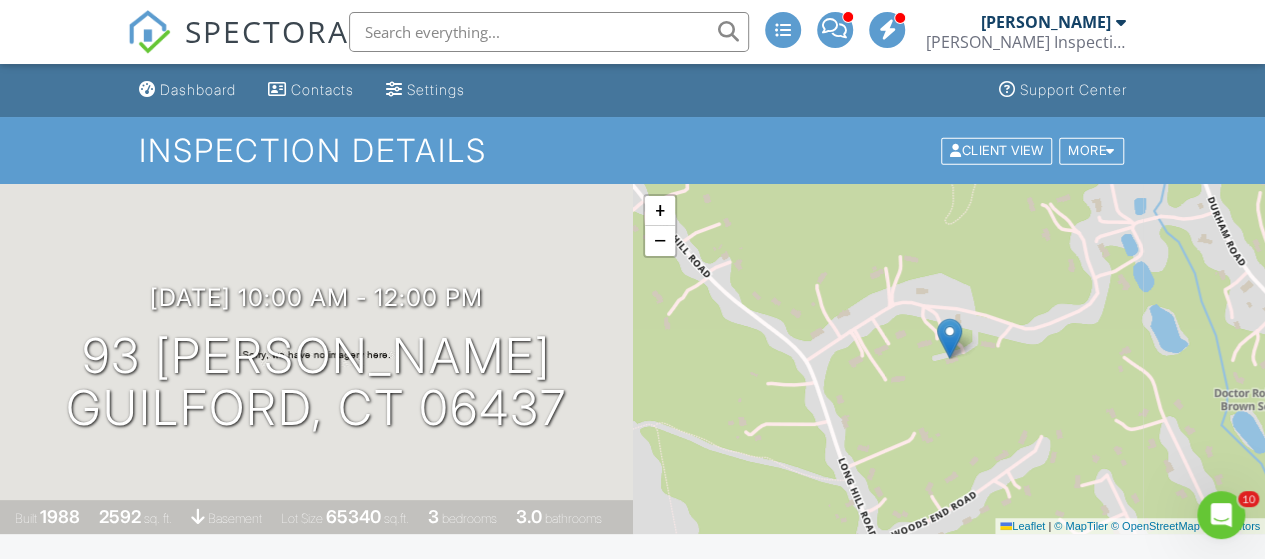 click at bounding box center [549, 32] 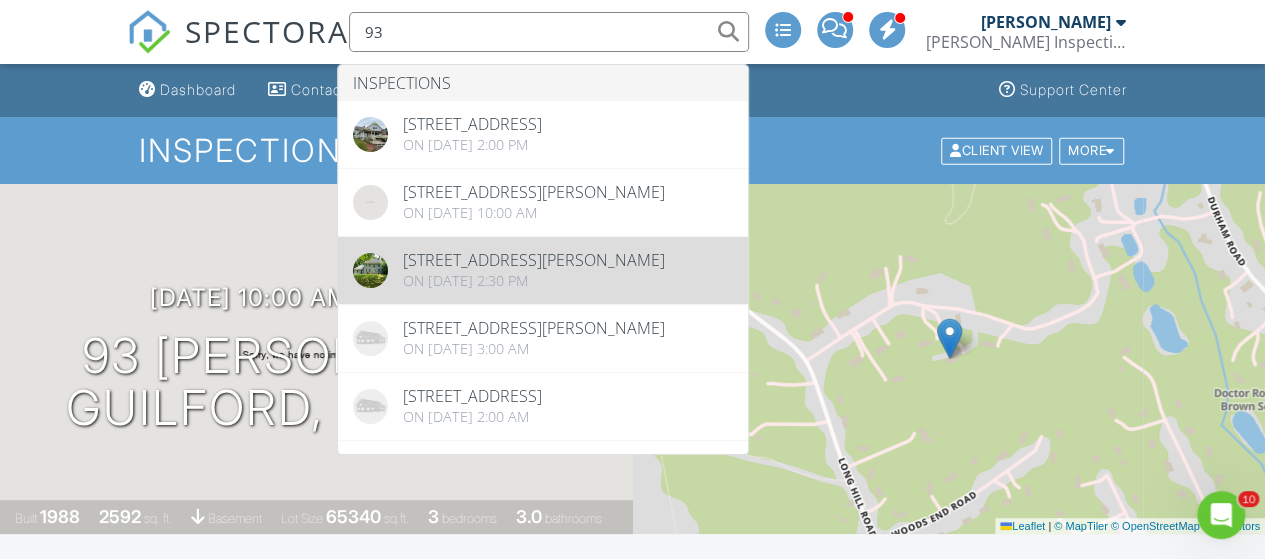 type on "93" 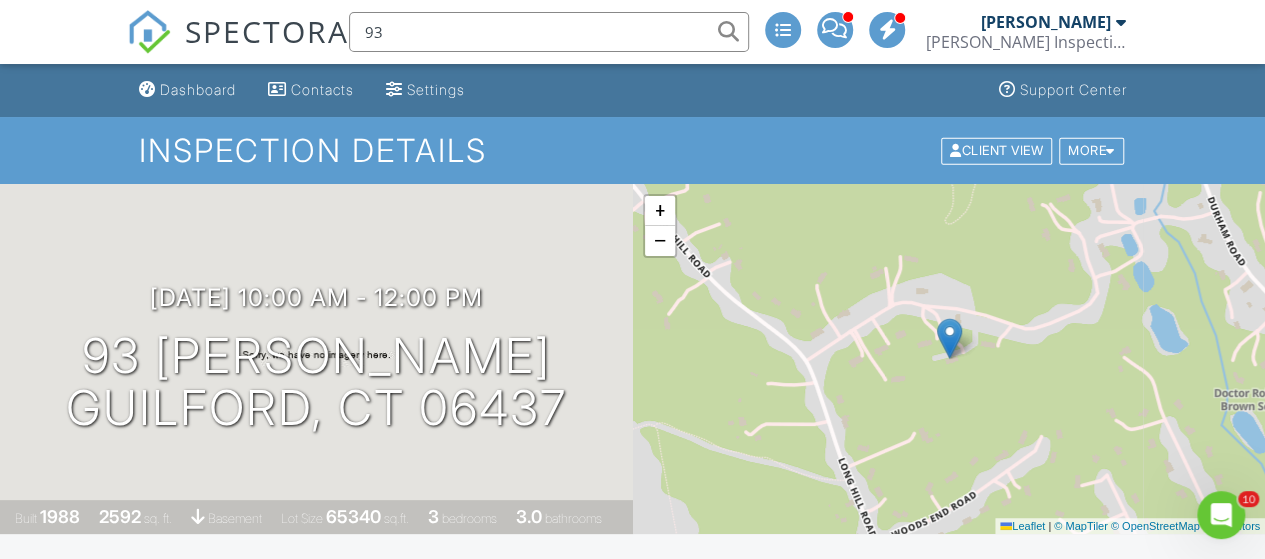 type 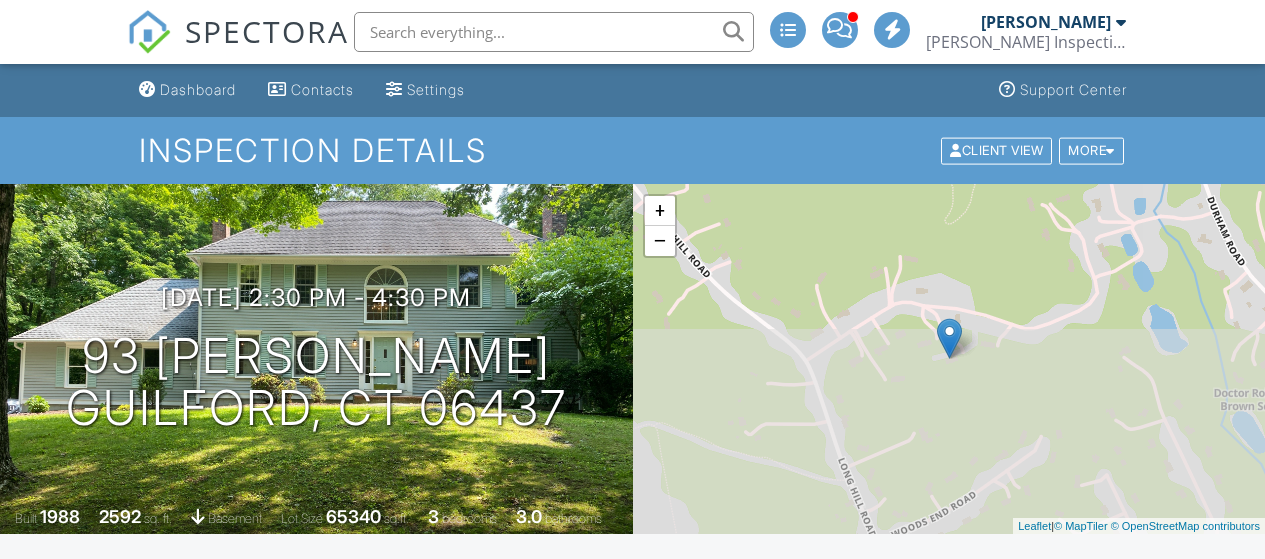 scroll, scrollTop: 0, scrollLeft: 0, axis: both 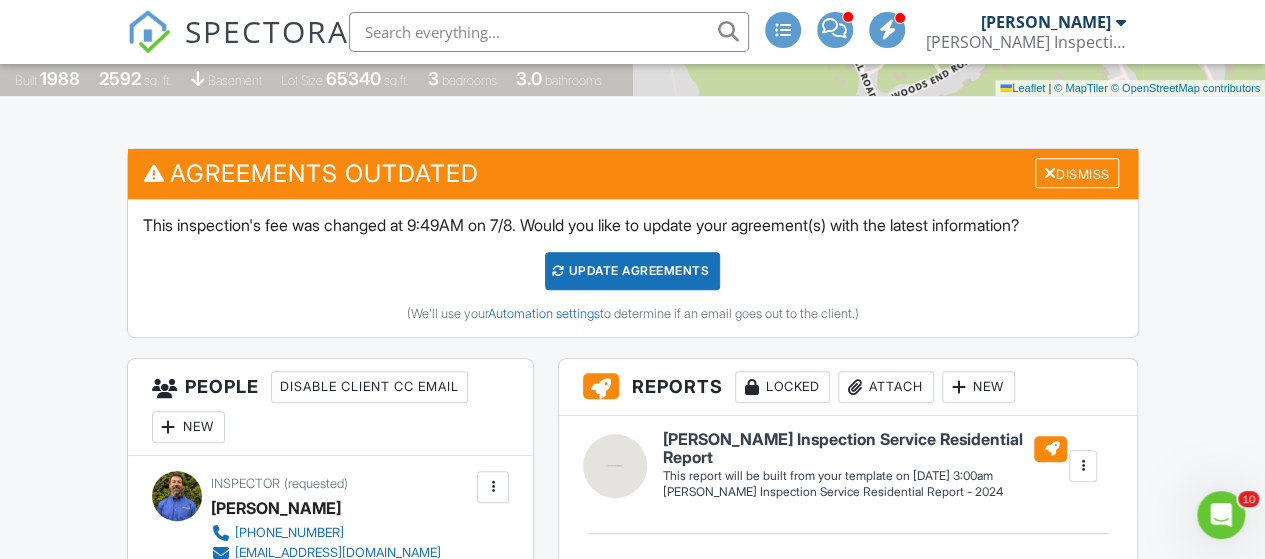click on "Update Agreements" at bounding box center (632, 271) 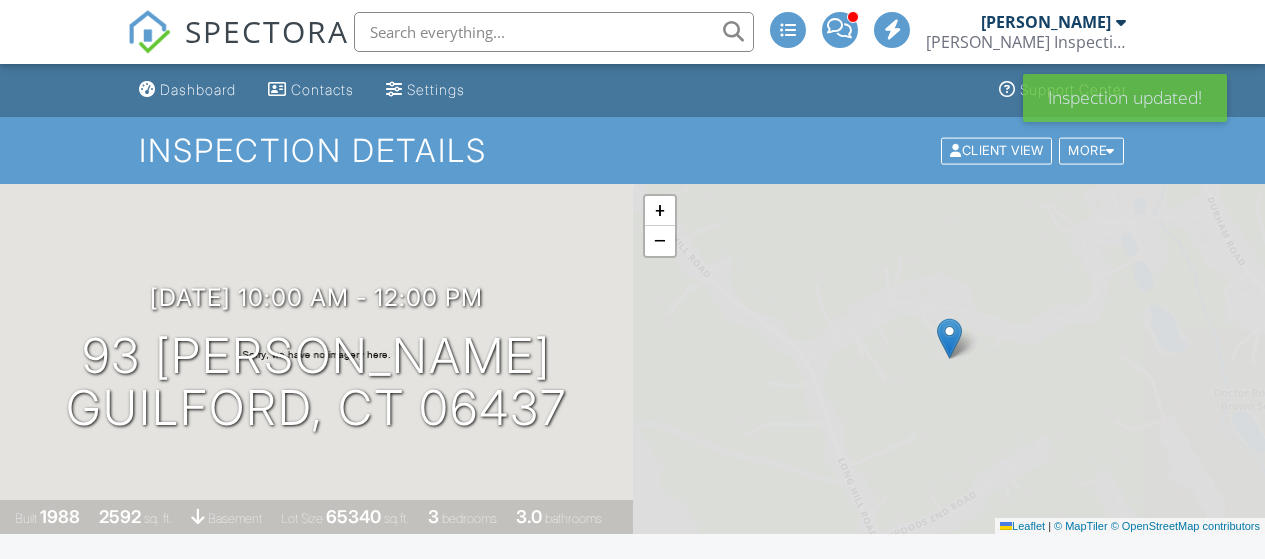 scroll, scrollTop: 0, scrollLeft: 0, axis: both 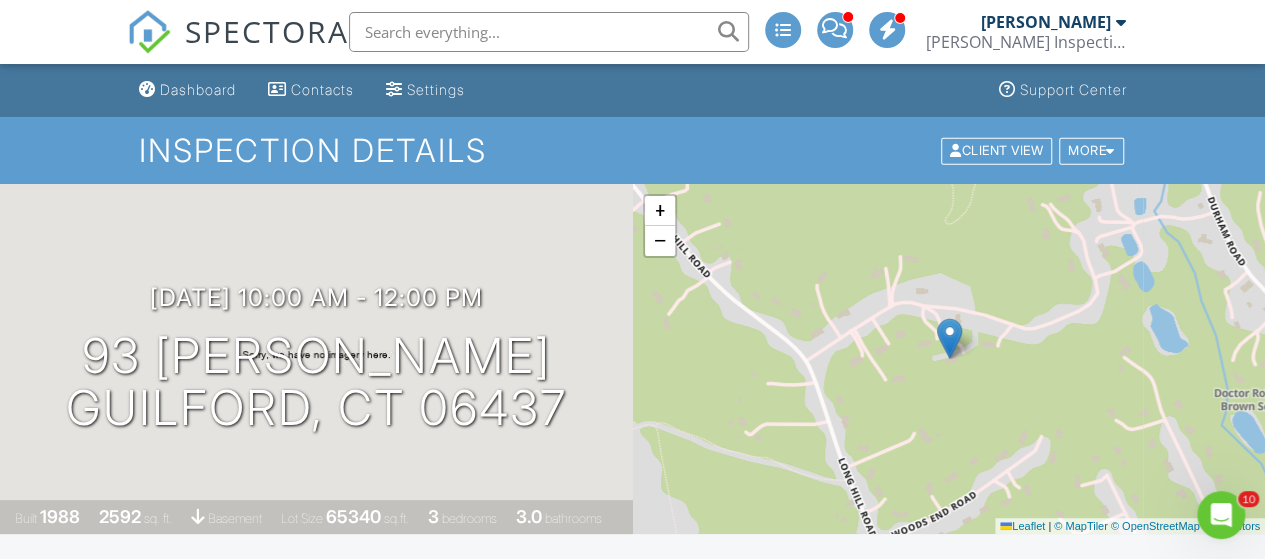 drag, startPoint x: 1270, startPoint y: 58, endPoint x: 1279, endPoint y: 50, distance: 12.0415945 